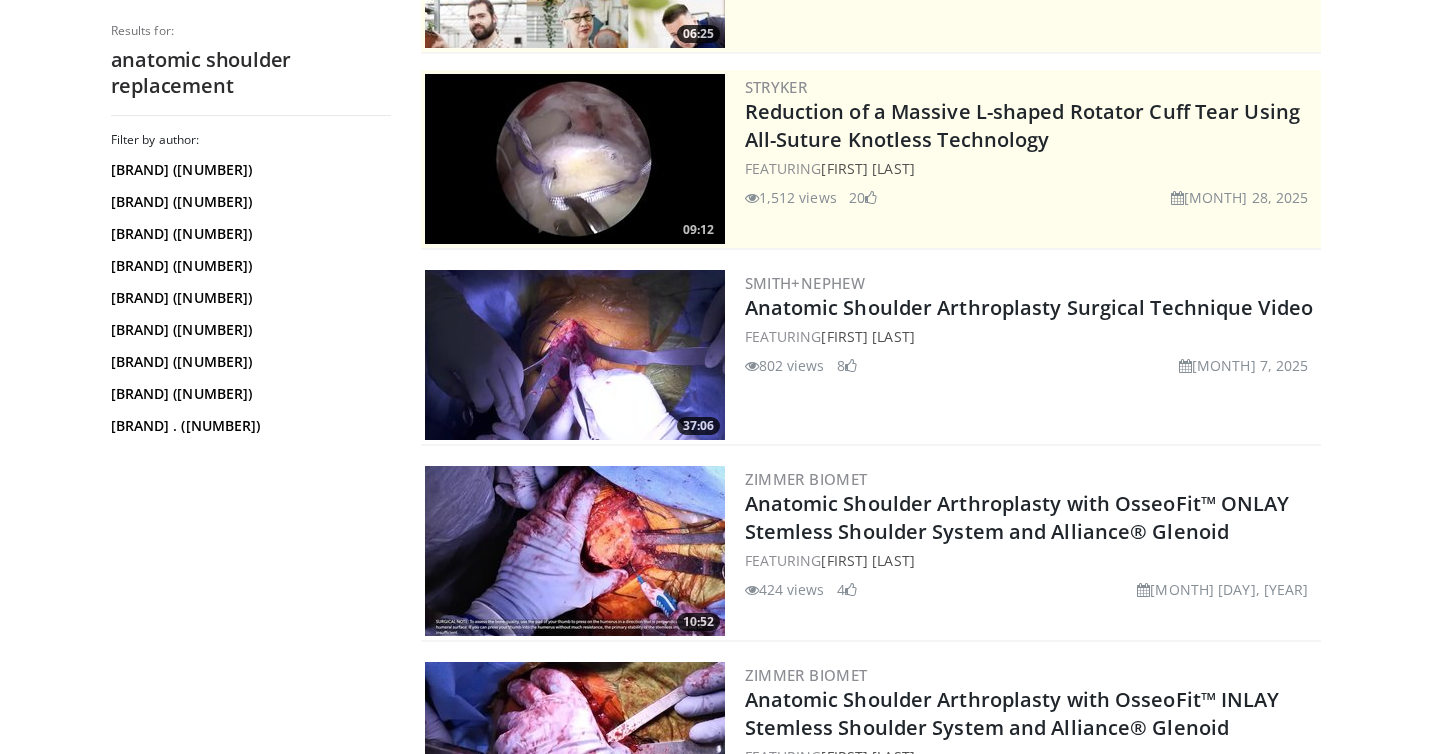 scroll, scrollTop: 0, scrollLeft: 0, axis: both 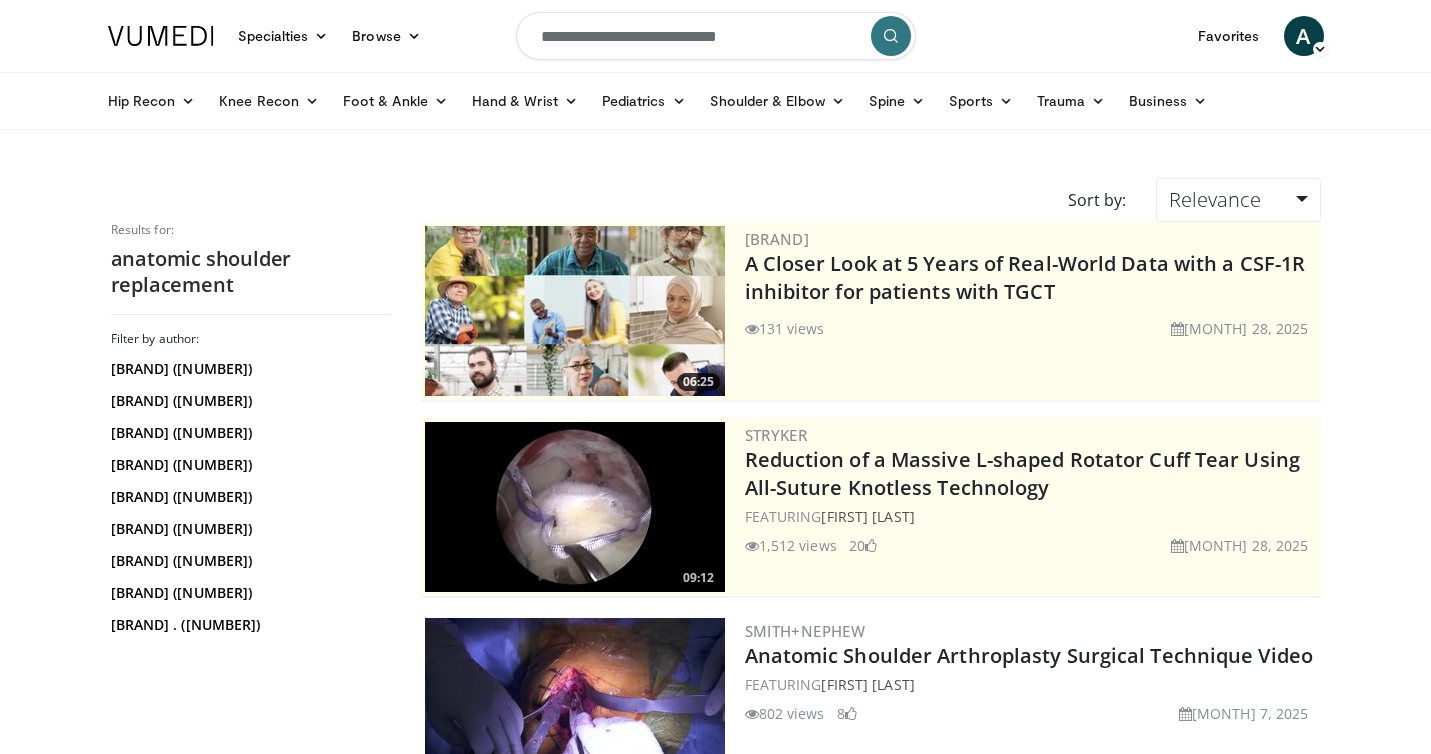 click on "**********" at bounding box center [716, 36] 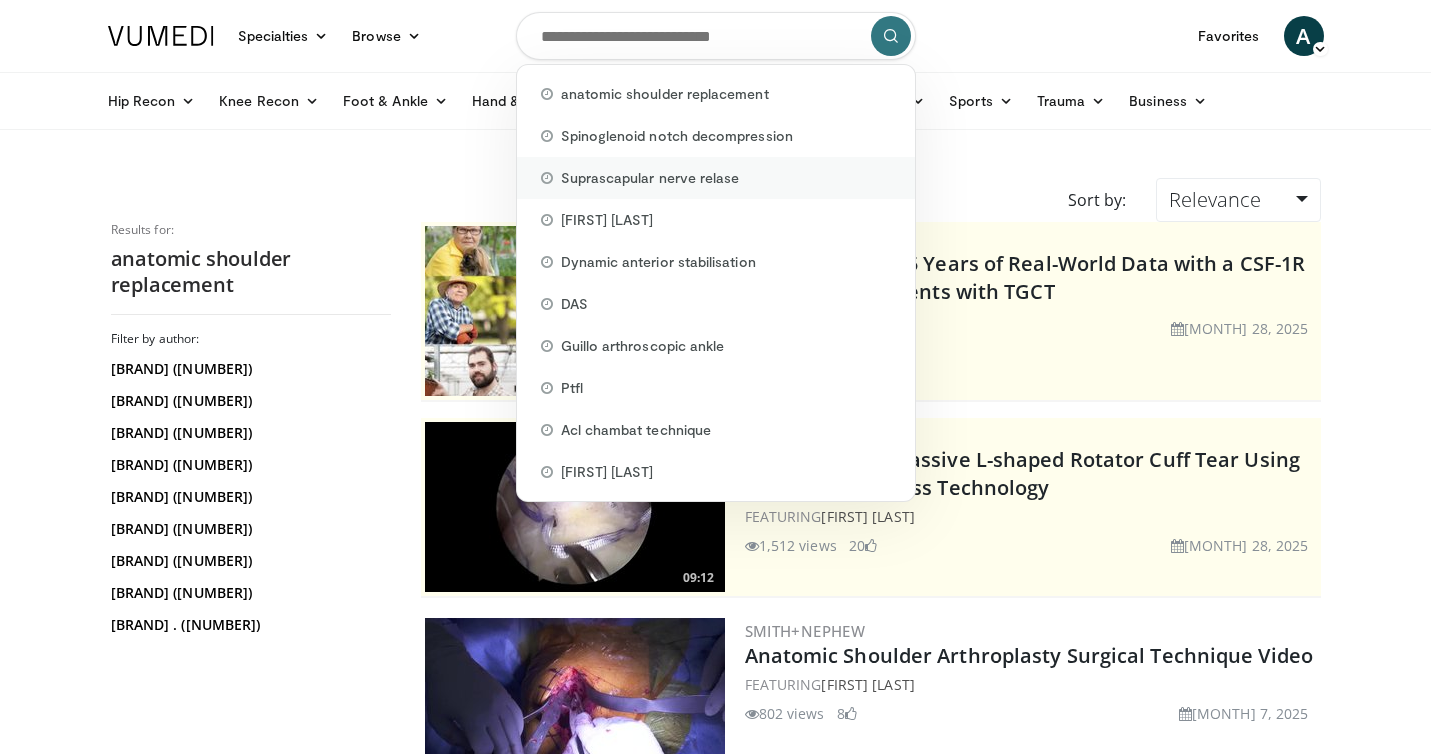 type 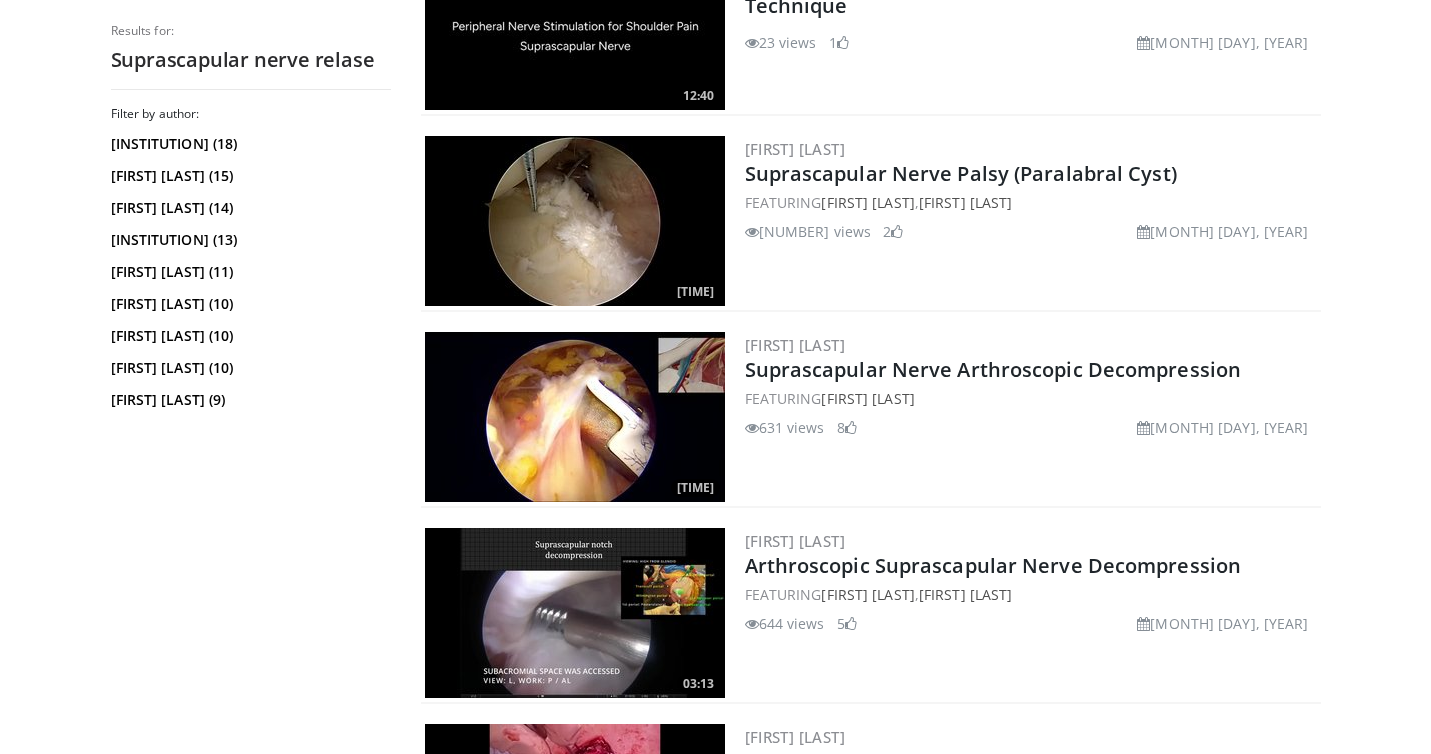 scroll, scrollTop: 878, scrollLeft: 0, axis: vertical 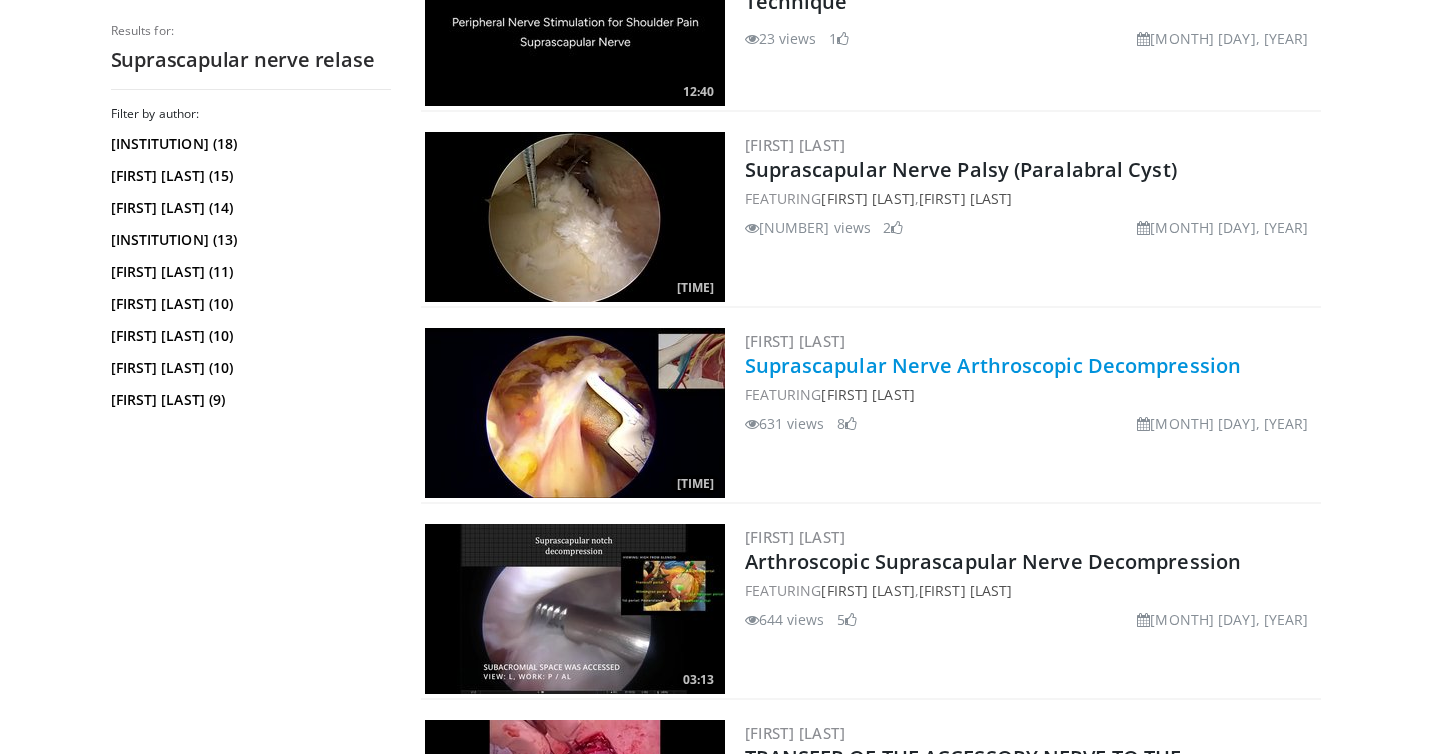 click on "Suprascapular Nerve Arthroscopic Decompression" at bounding box center [993, 365] 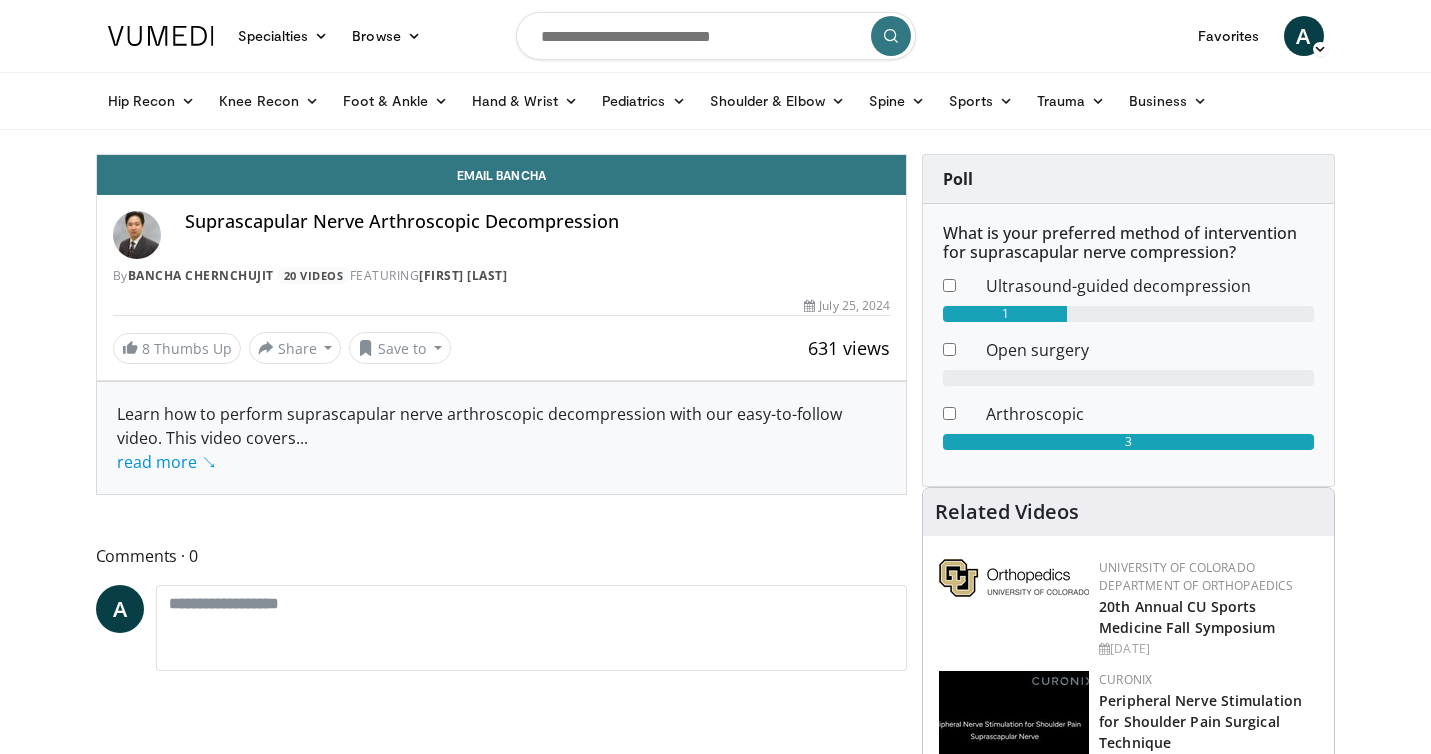 scroll, scrollTop: 0, scrollLeft: 0, axis: both 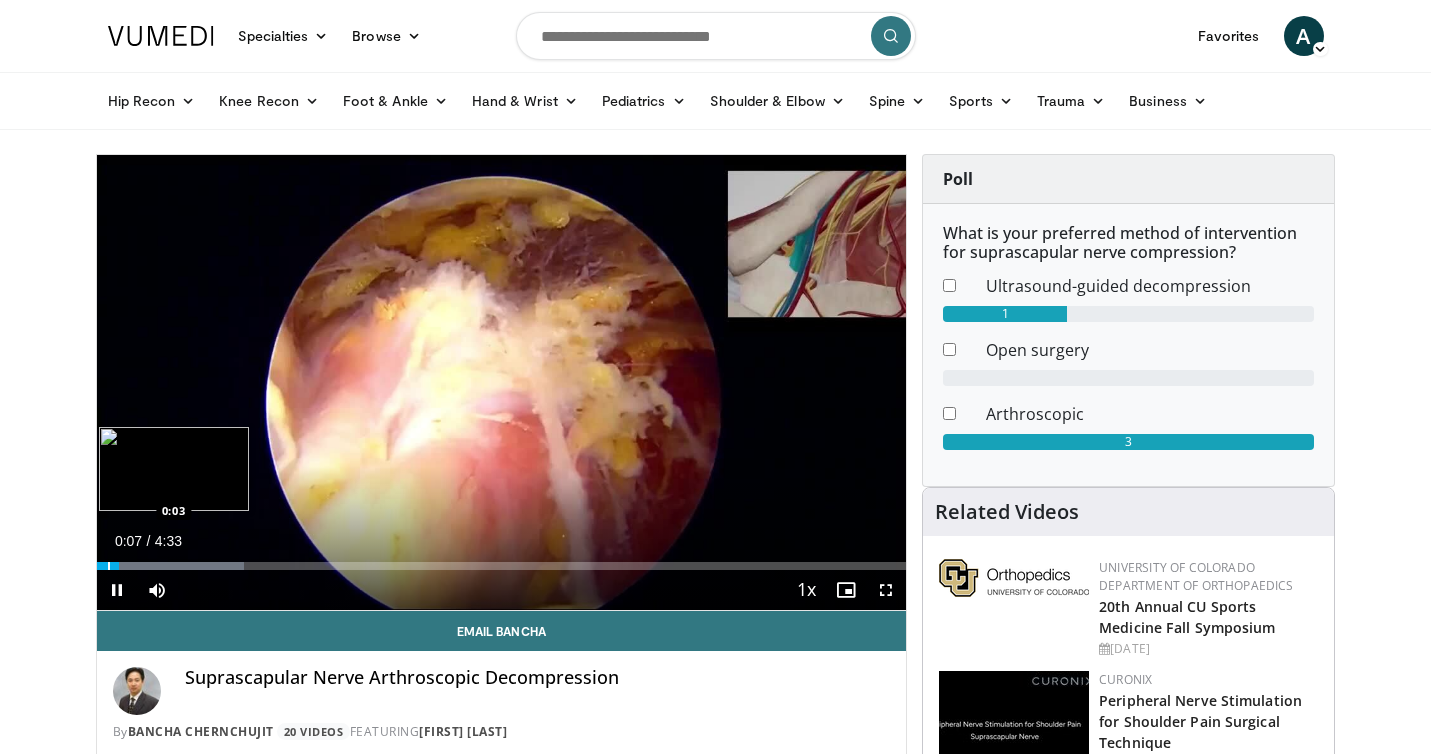 click at bounding box center (109, 566) 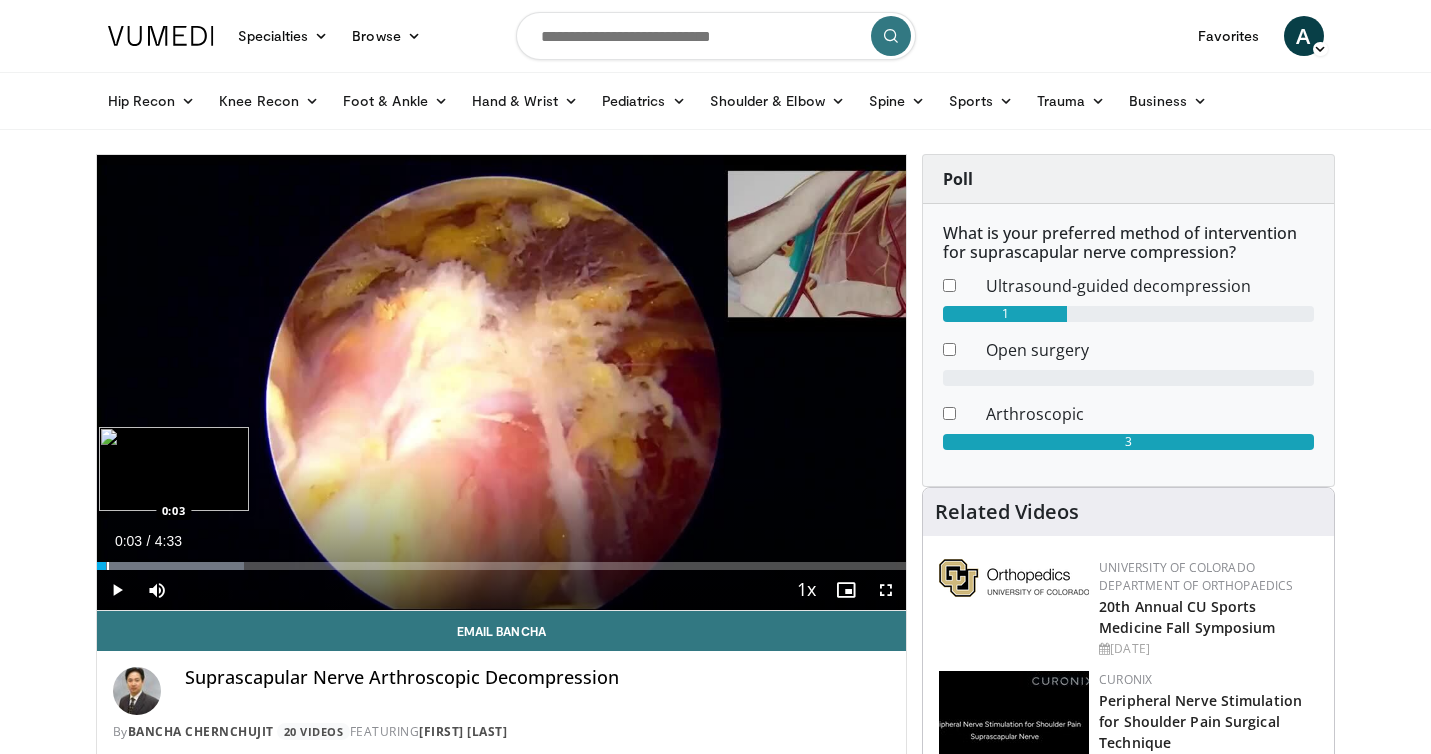 click at bounding box center [108, 566] 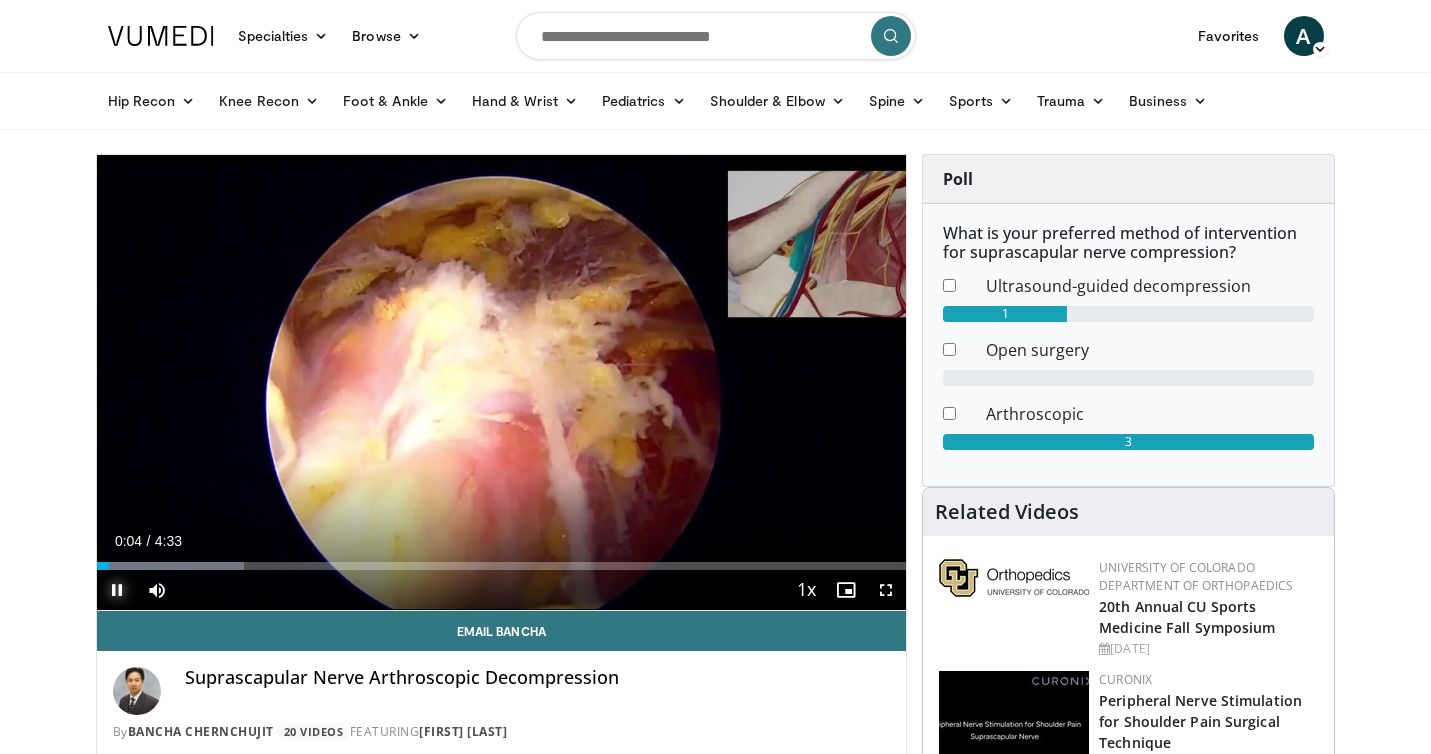 click at bounding box center [117, 590] 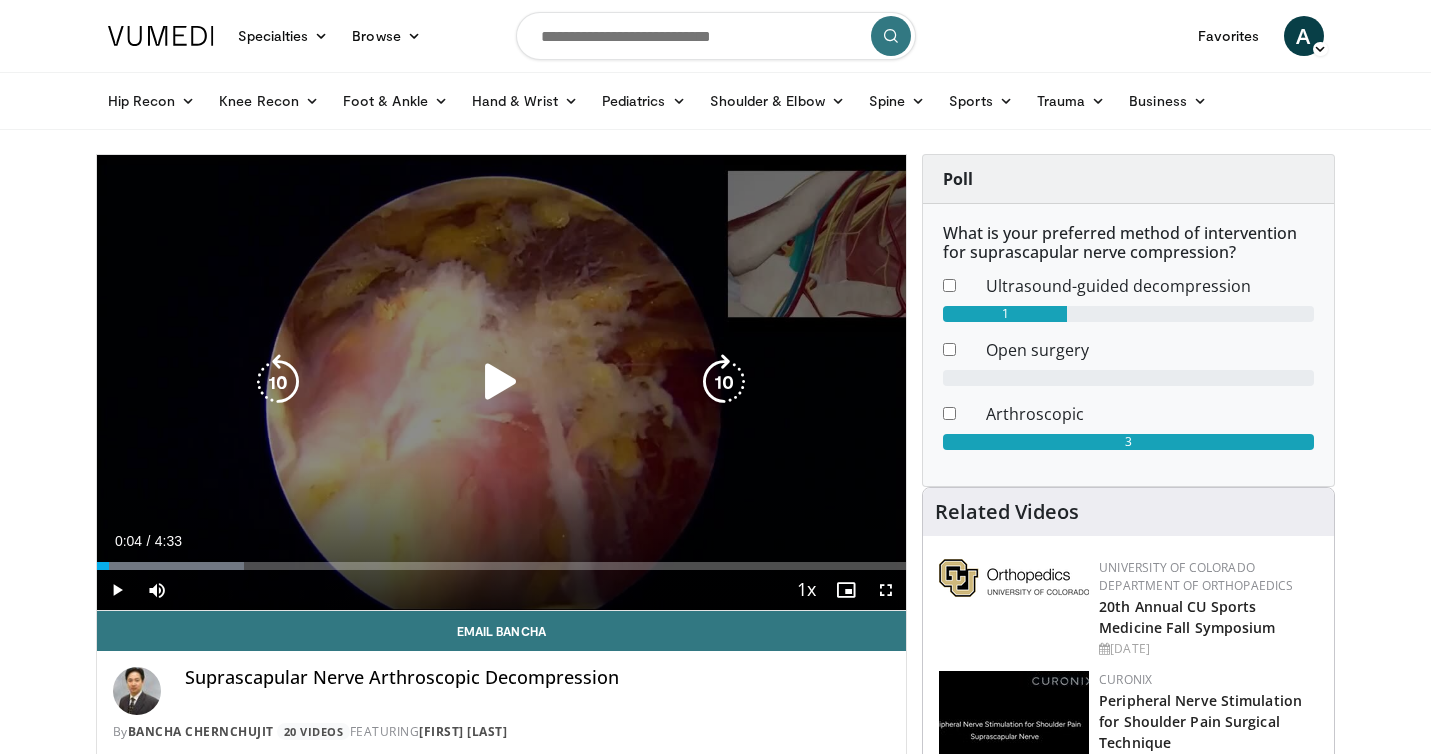 click on "10 seconds
Tap to unmute" at bounding box center (502, 382) 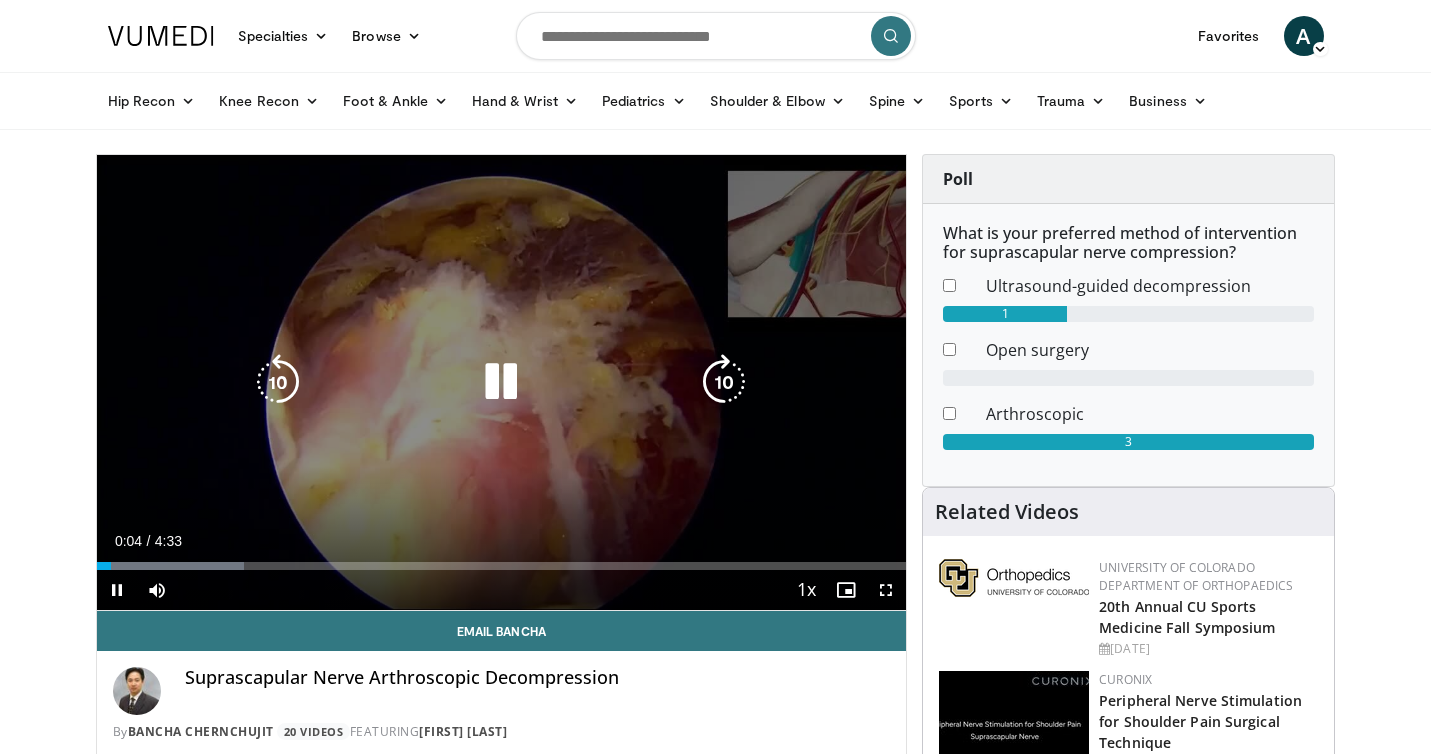 click on "10 seconds
Tap to unmute" at bounding box center (502, 382) 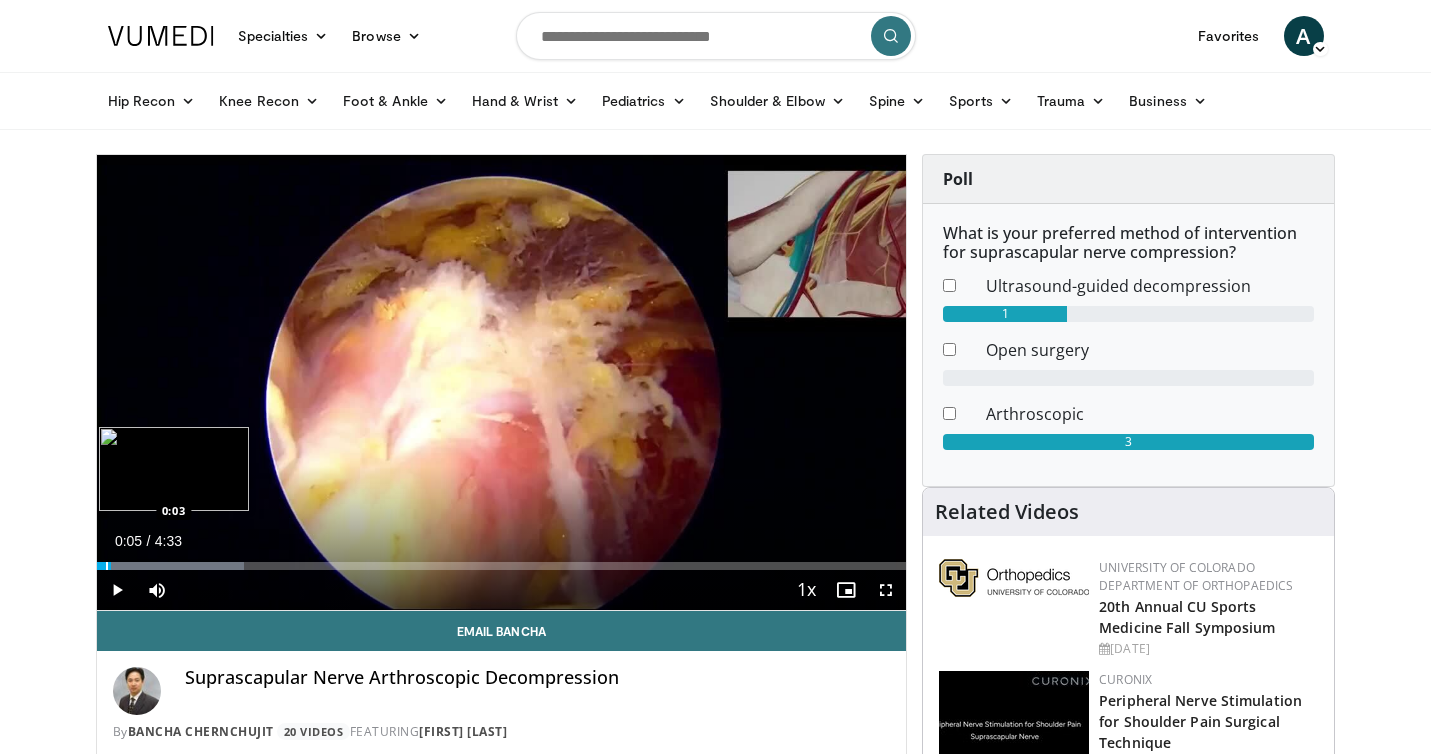 click at bounding box center (107, 566) 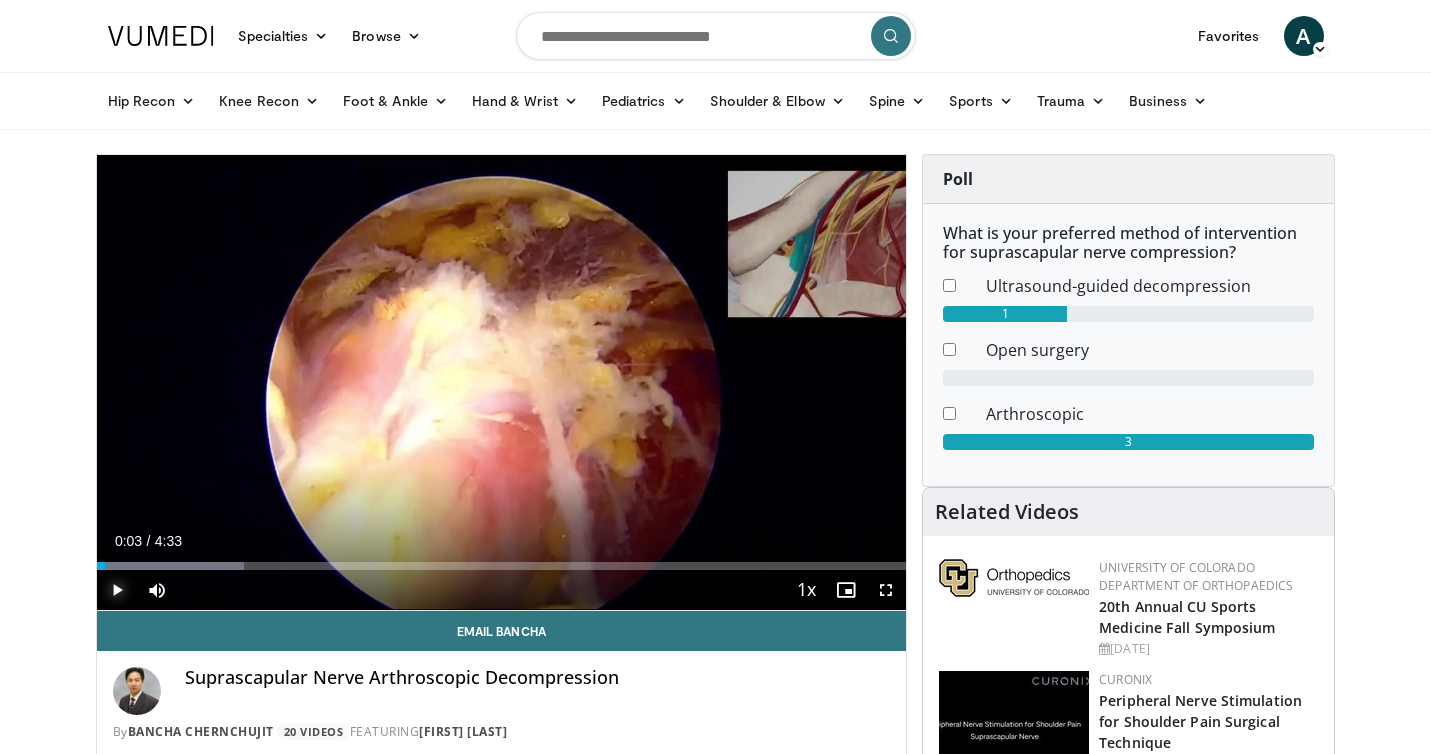 click at bounding box center (117, 590) 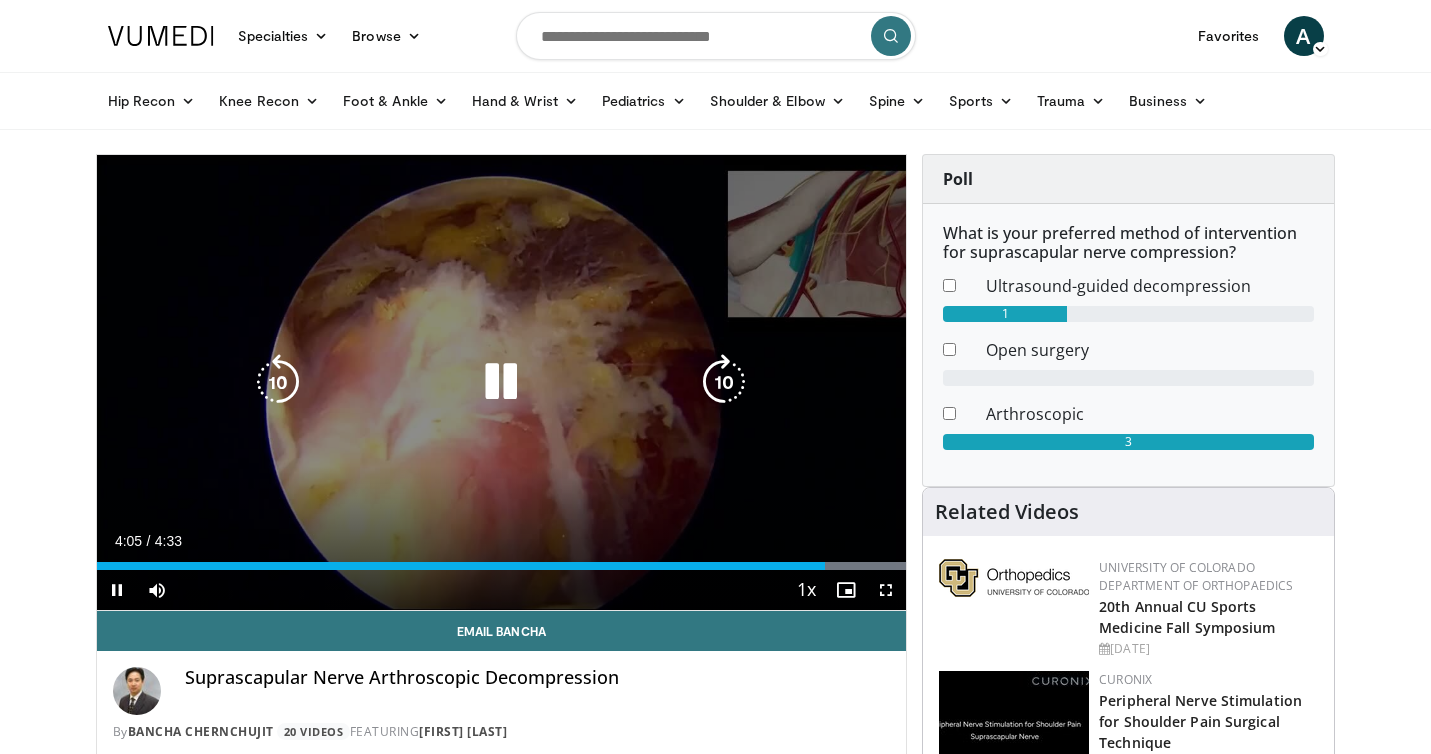 click at bounding box center [501, 382] 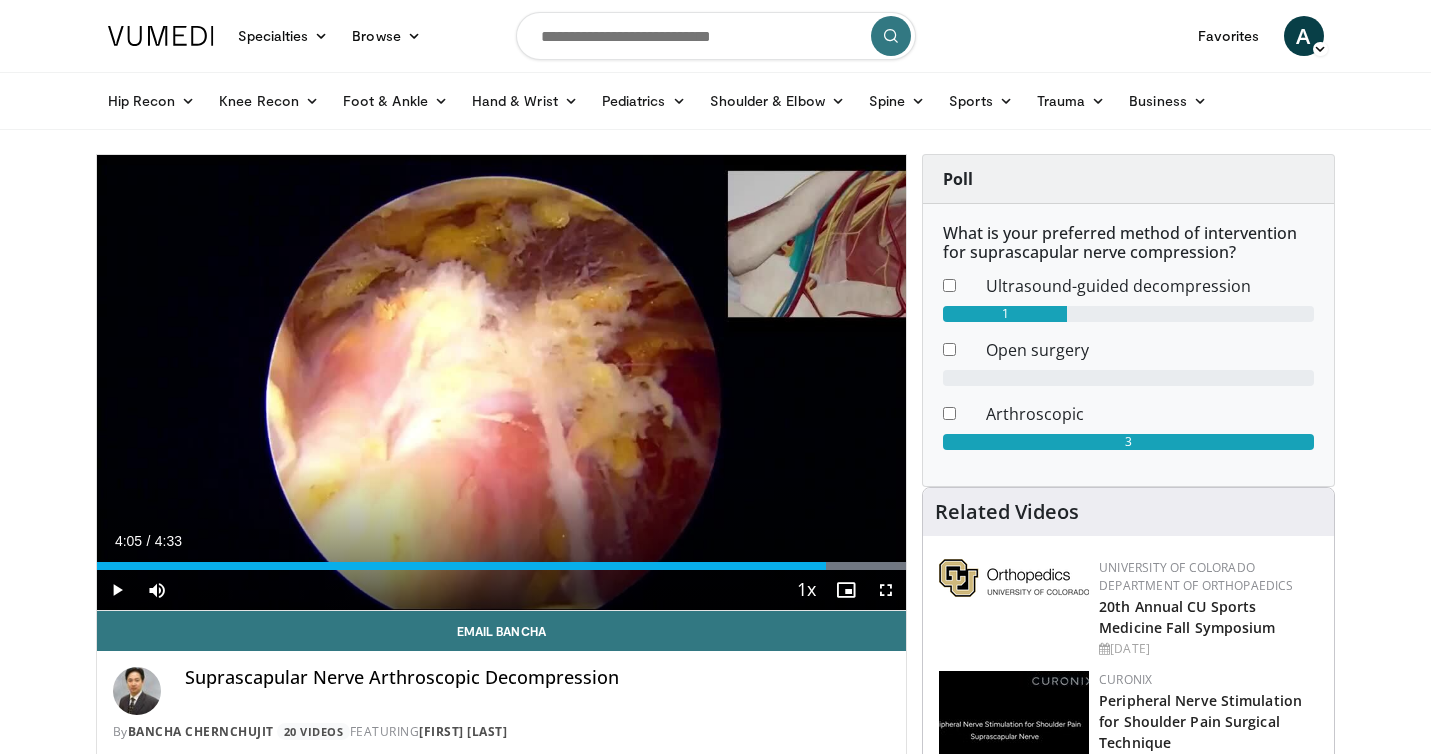 click on "Current Time  4:05 / Duration  4:33 Play Skip Backward Skip Forward Mute 0% Loaded :  100.00% 4:05 1:51 Stream Type  LIVE Seek to live, currently behind live LIVE   1x Playback Rate 0.5x 0.75x 1x , selected 1.25x 1.5x 1.75x 2x Chapters Chapters Descriptions descriptions off , selected Captions captions settings , opens captions settings dialog captions off , selected Audio Track en (Main) , selected Fullscreen Enable picture-in-picture mode" at bounding box center (502, 590) 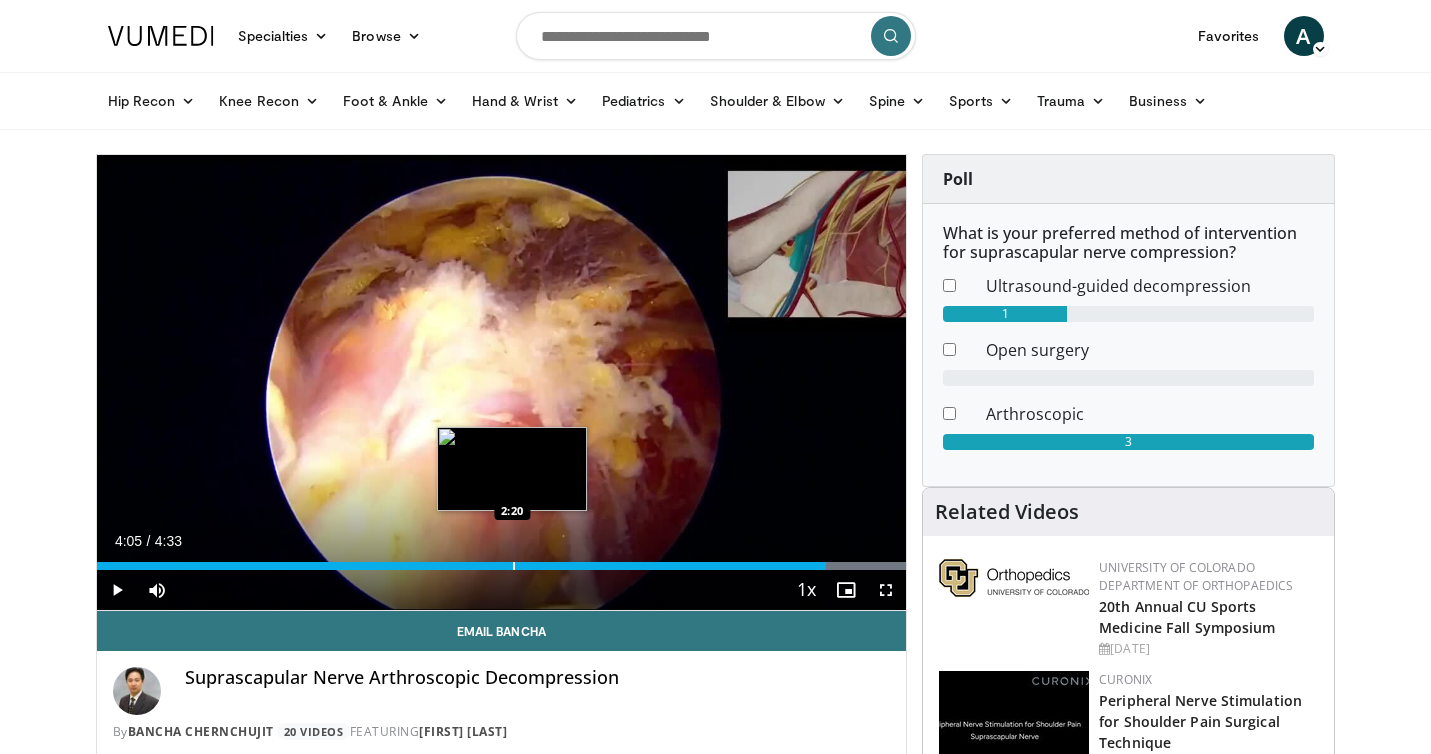 click at bounding box center [514, 566] 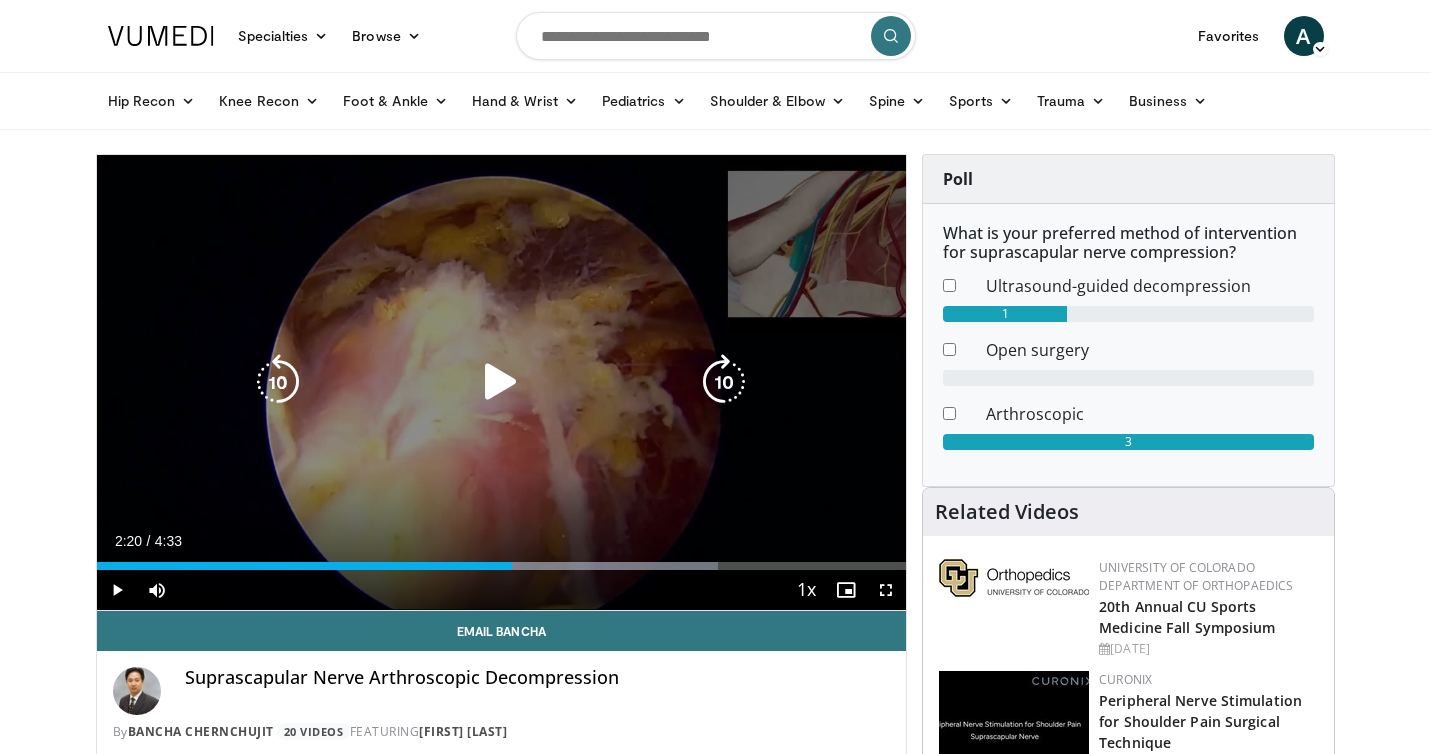 click at bounding box center (501, 382) 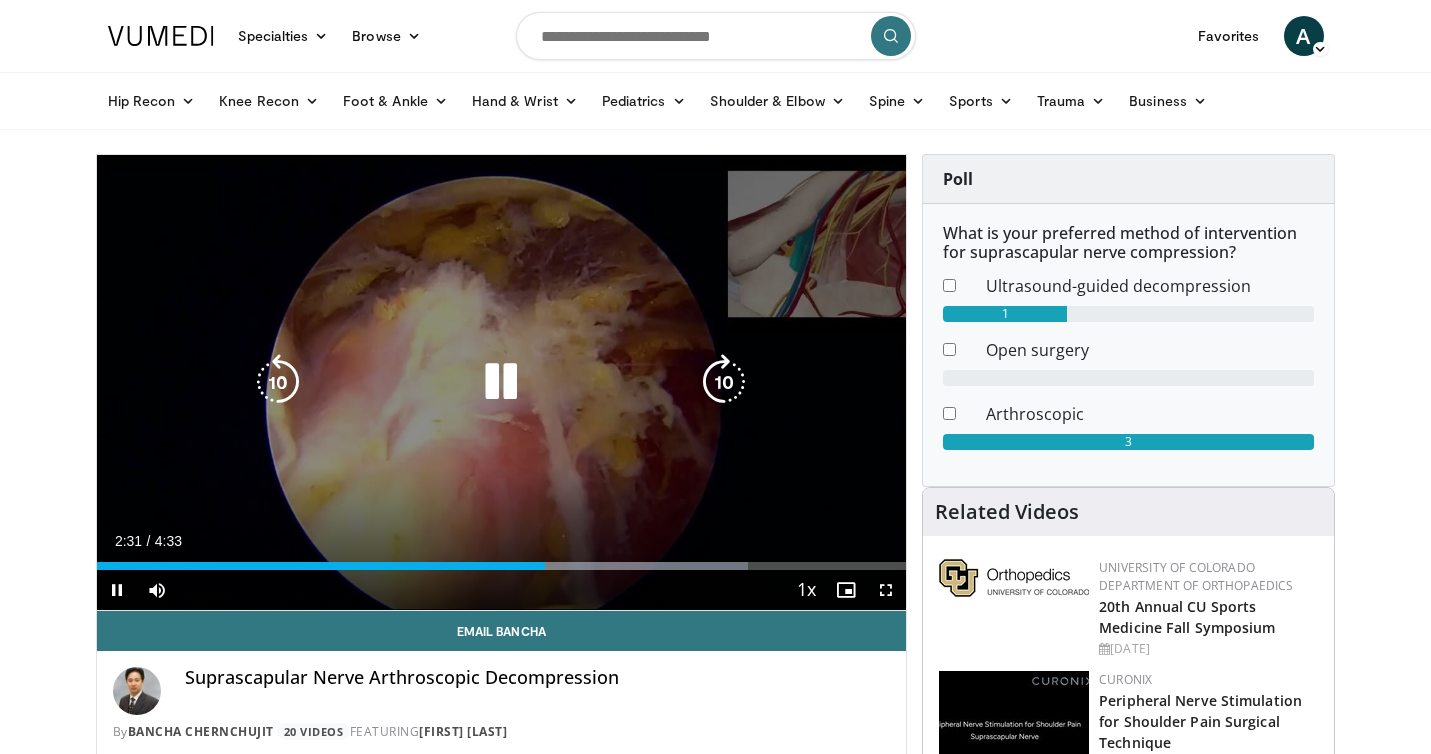 click at bounding box center [501, 382] 